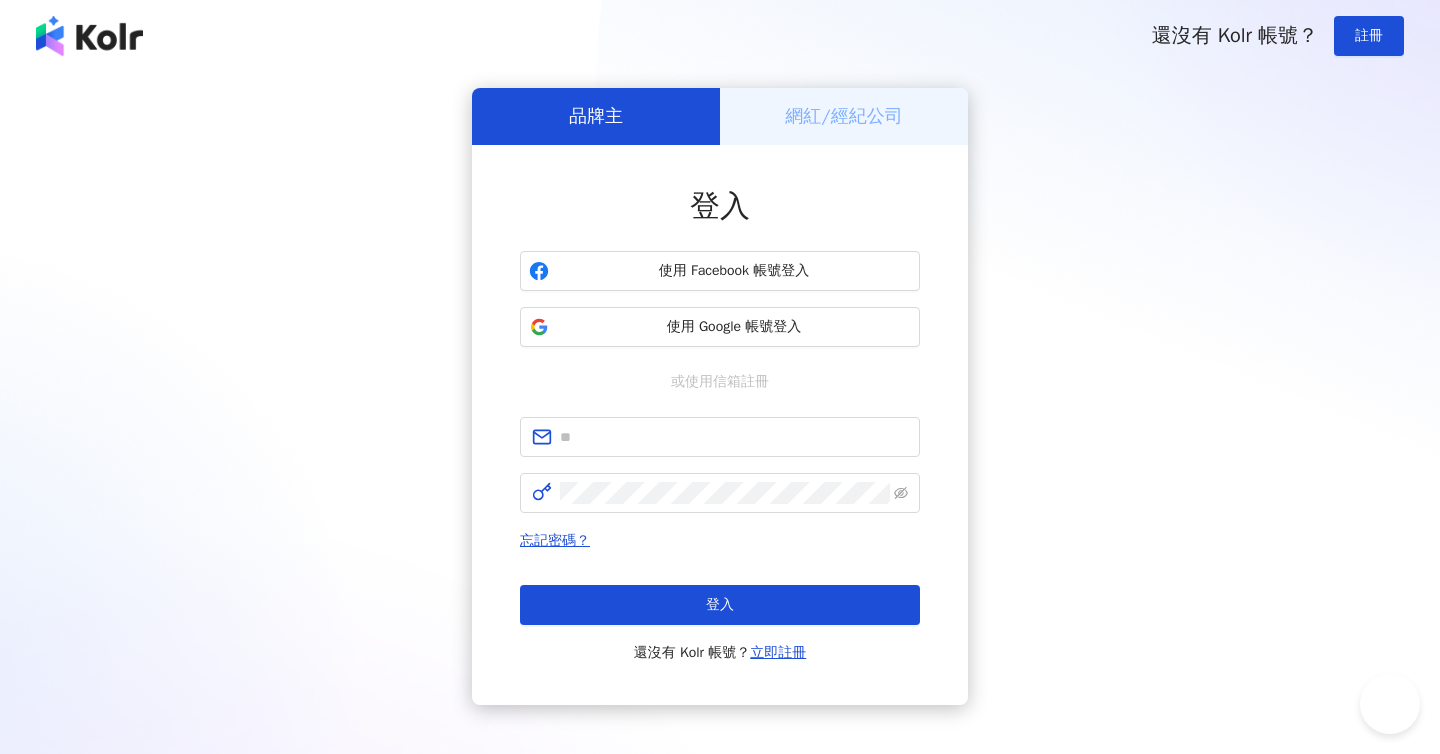 scroll, scrollTop: 0, scrollLeft: 0, axis: both 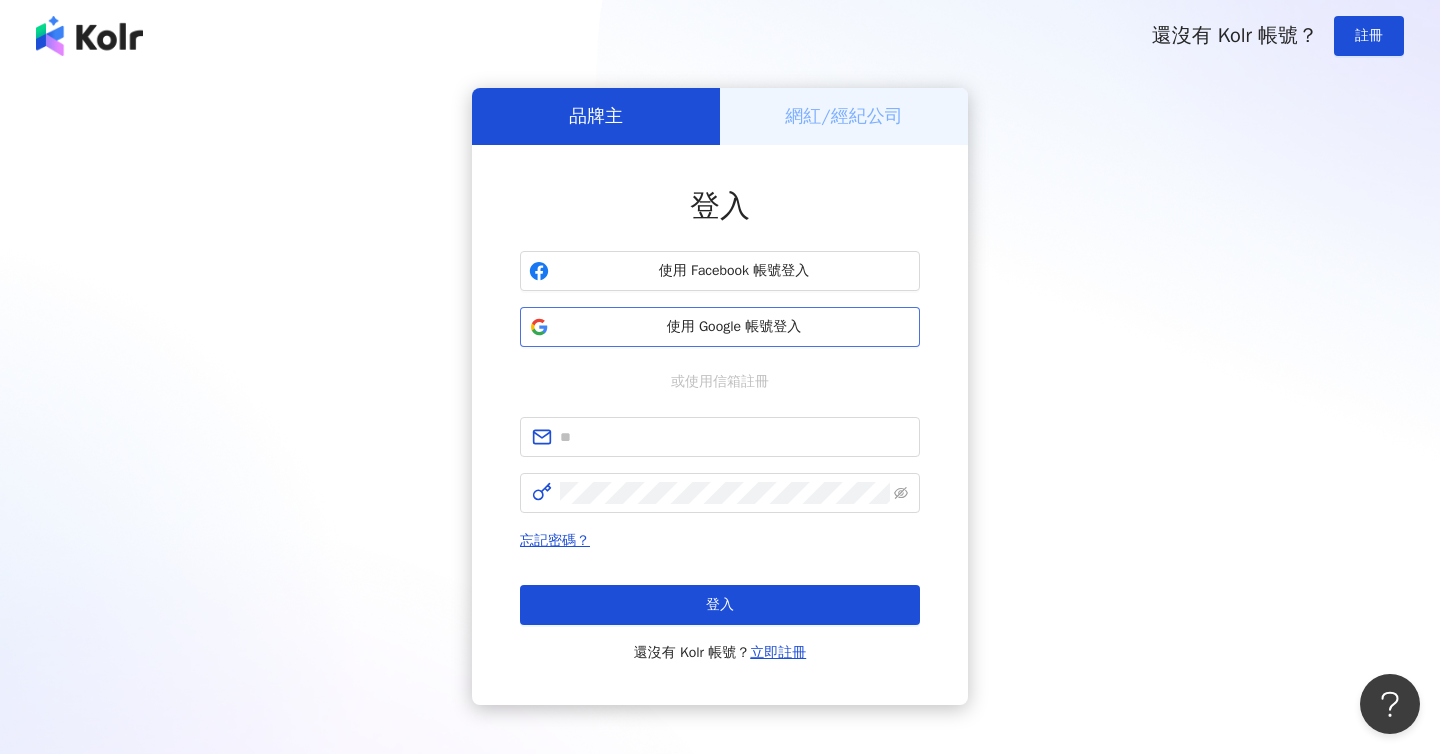 click on "使用 Google 帳號登入" at bounding box center [734, 327] 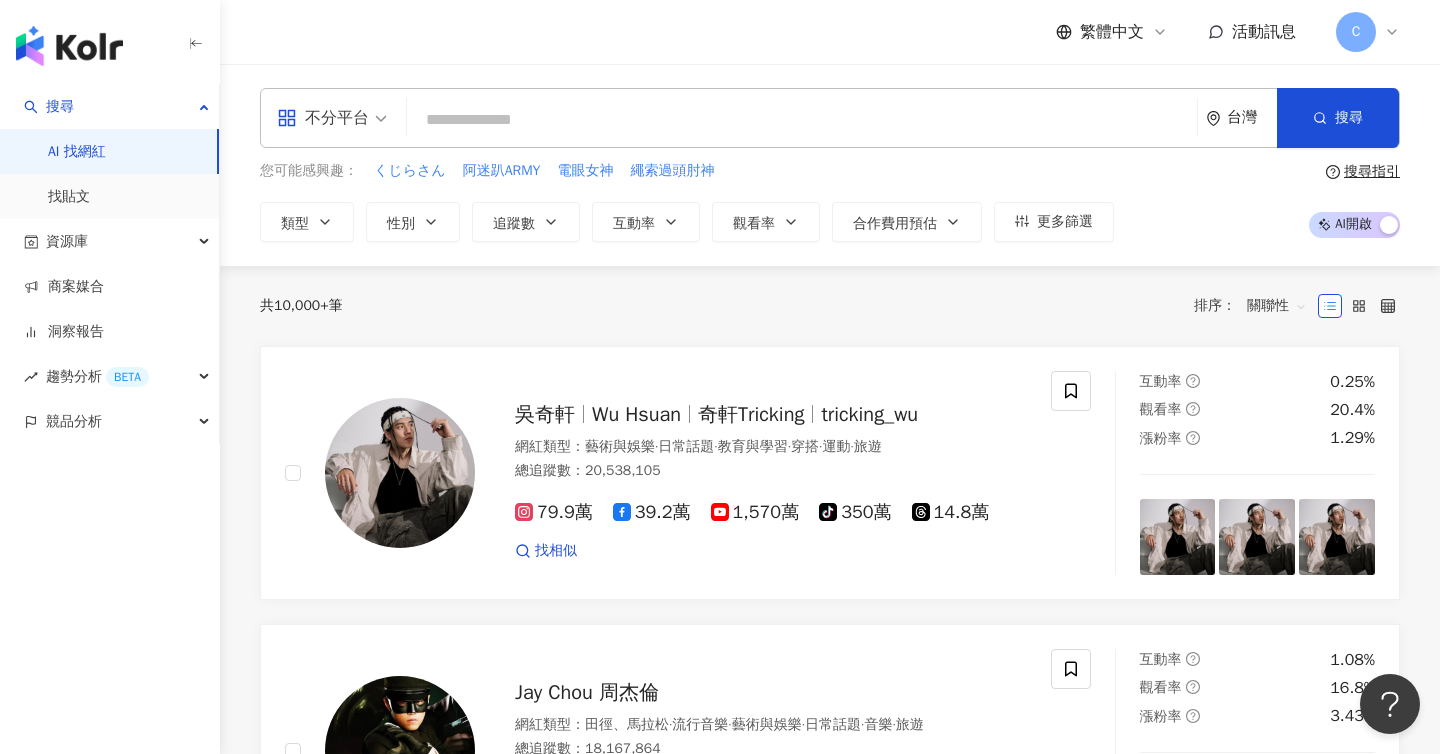 click at bounding box center [802, 120] 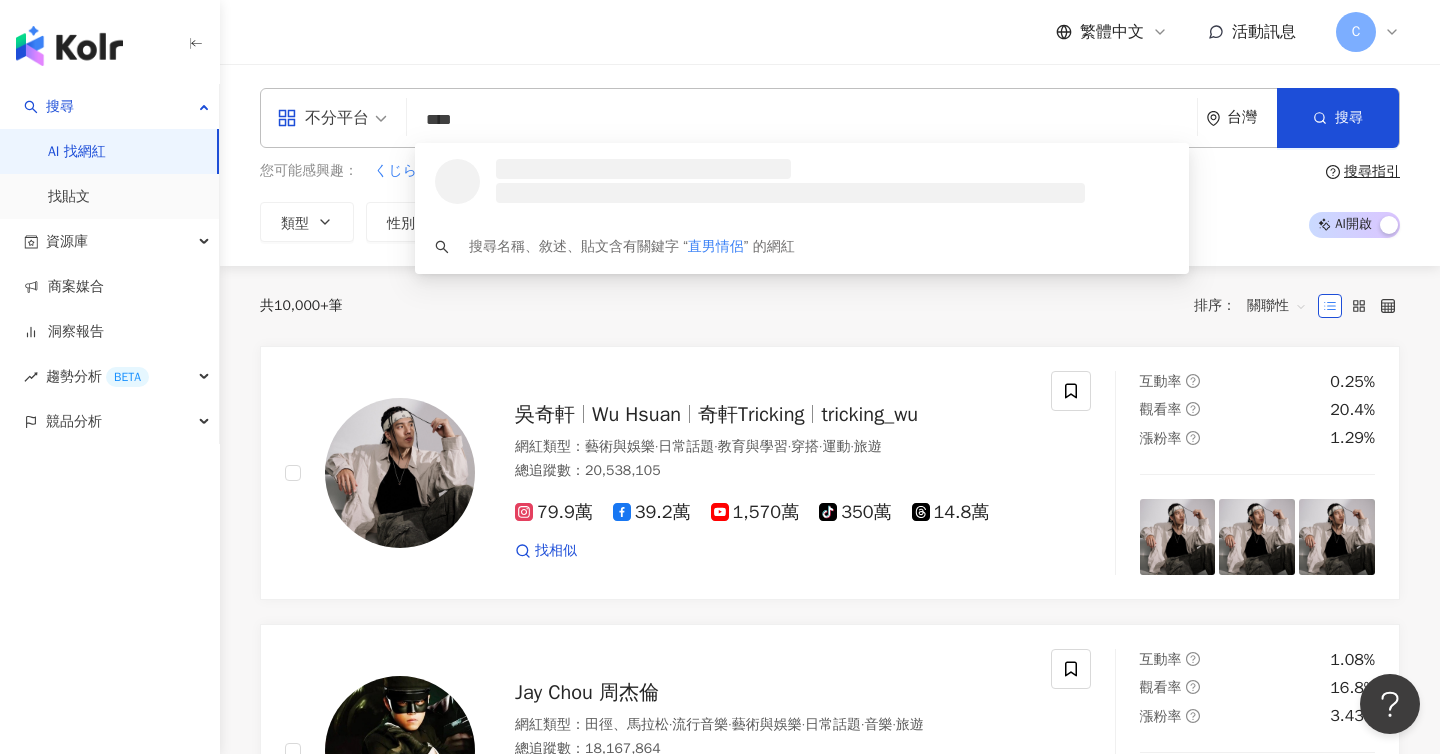 click on "不分平台" at bounding box center [323, 118] 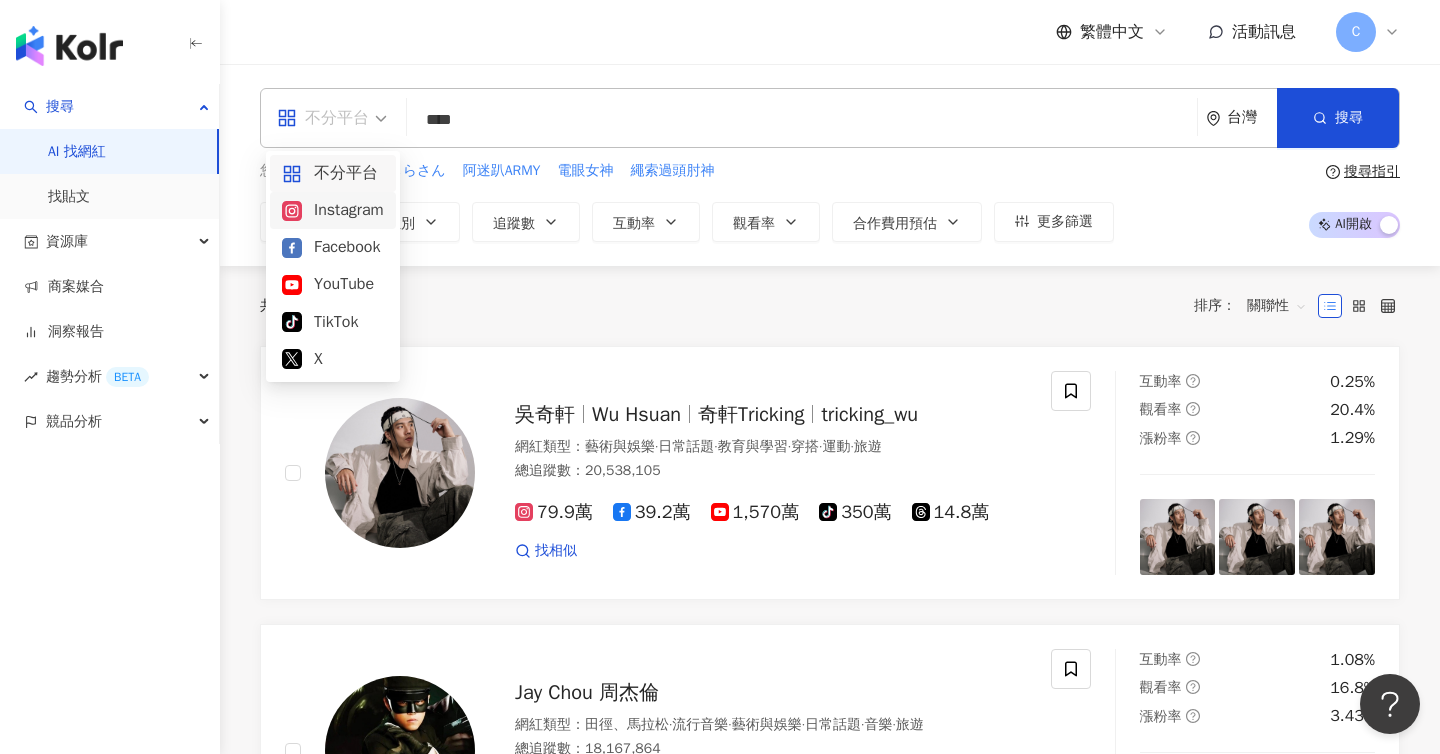 click on "Instagram" at bounding box center (333, 210) 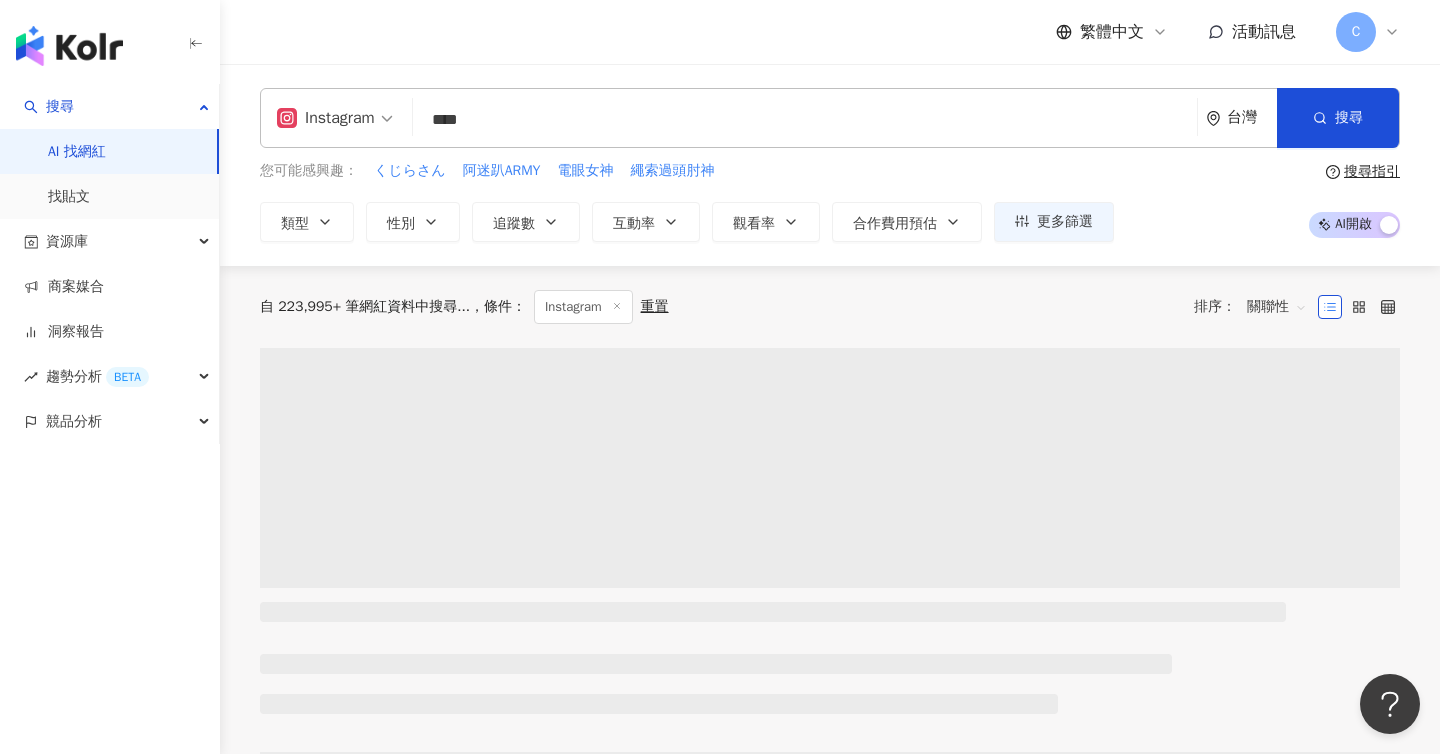 click on "****" at bounding box center [805, 120] 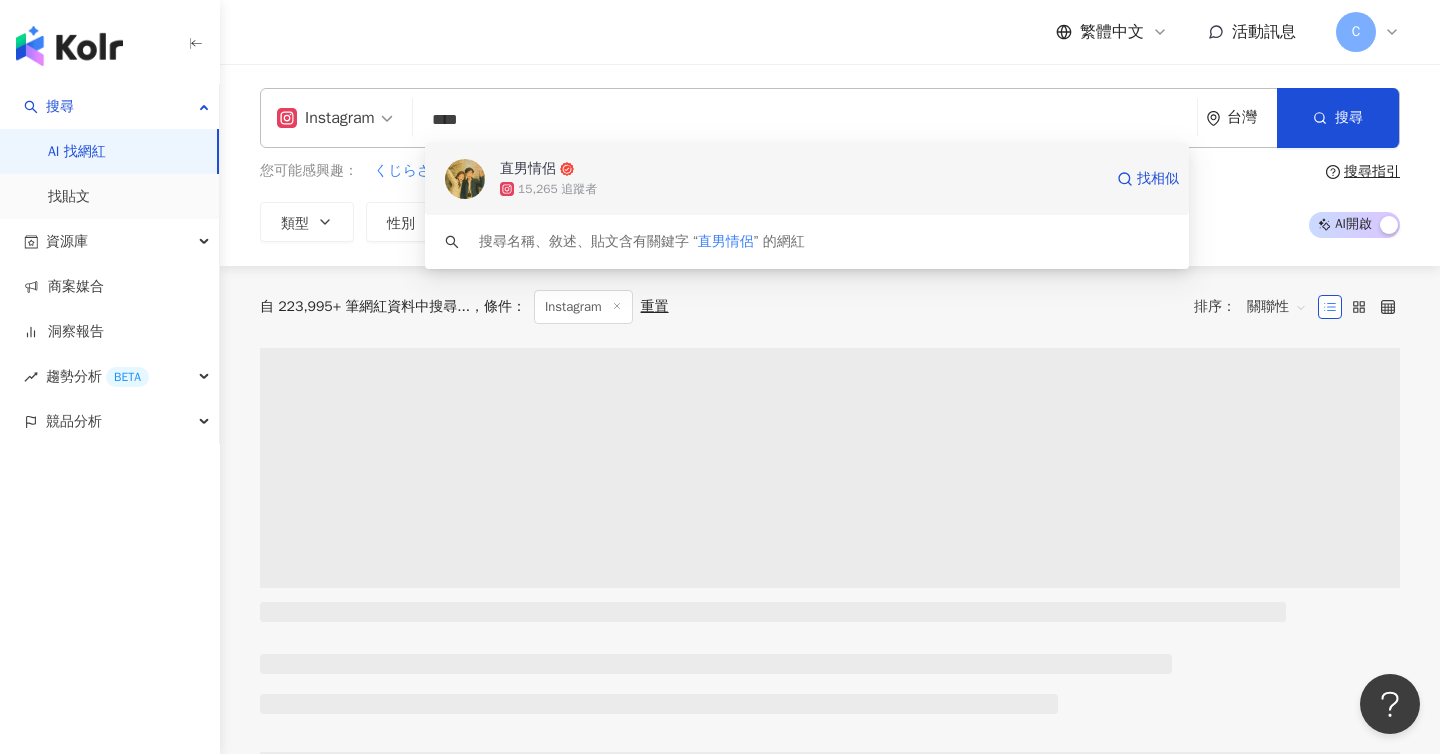 click on "15,265   追蹤者" at bounding box center [557, 189] 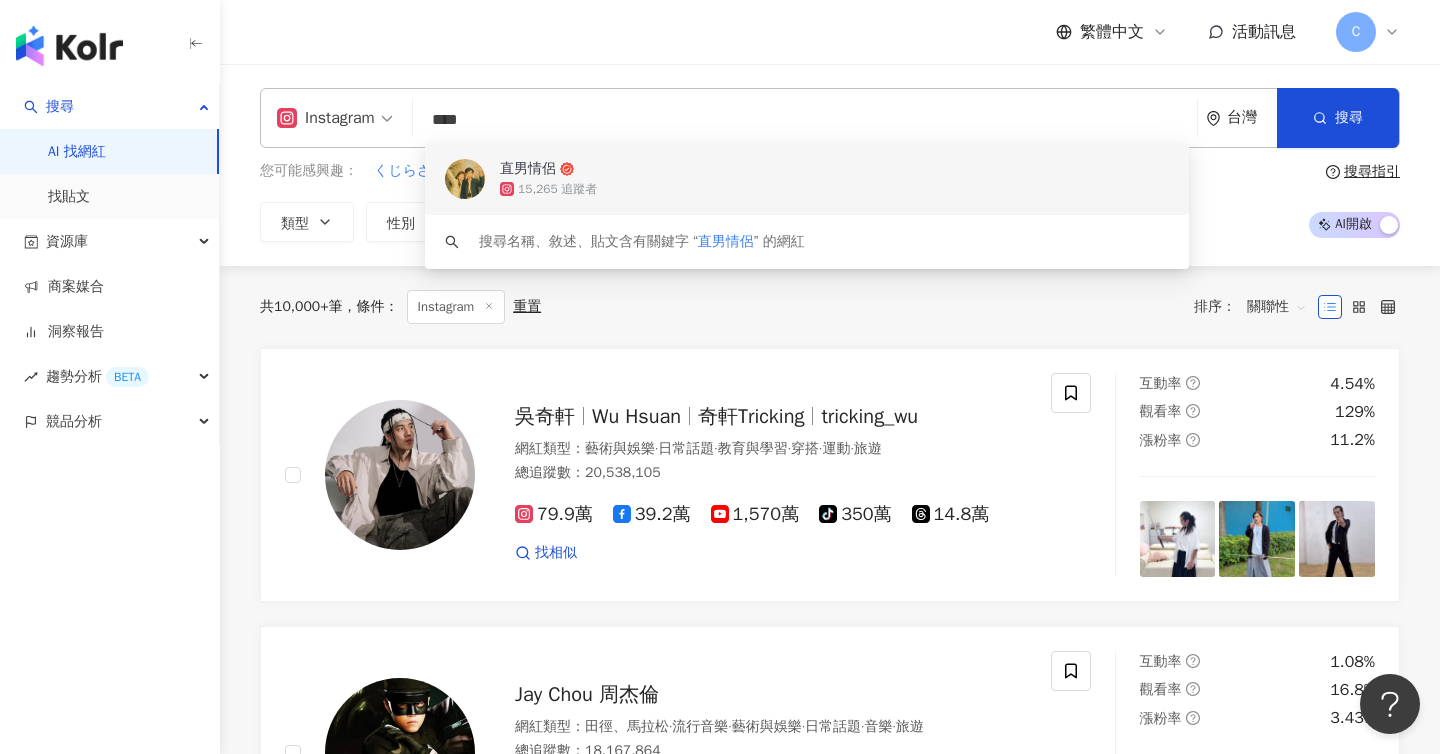 type 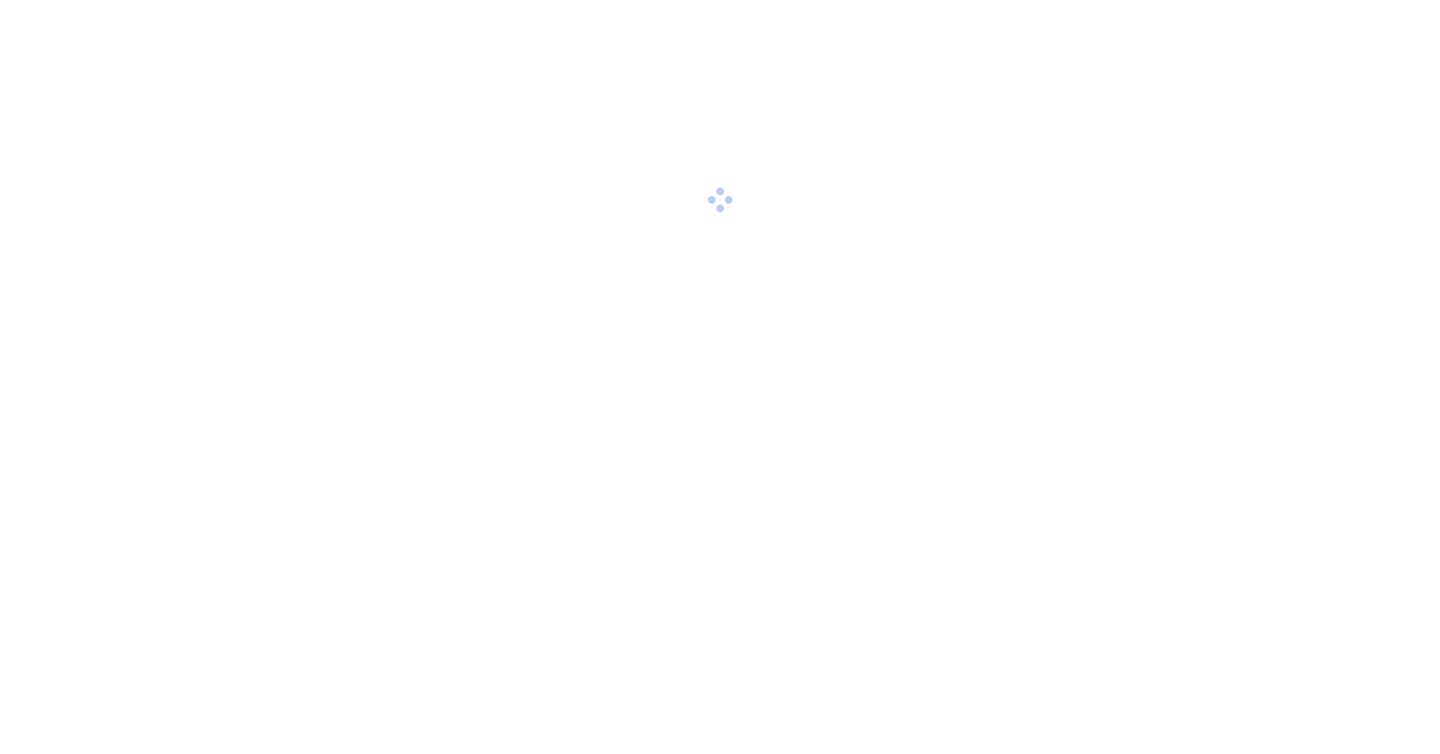 scroll, scrollTop: 0, scrollLeft: 0, axis: both 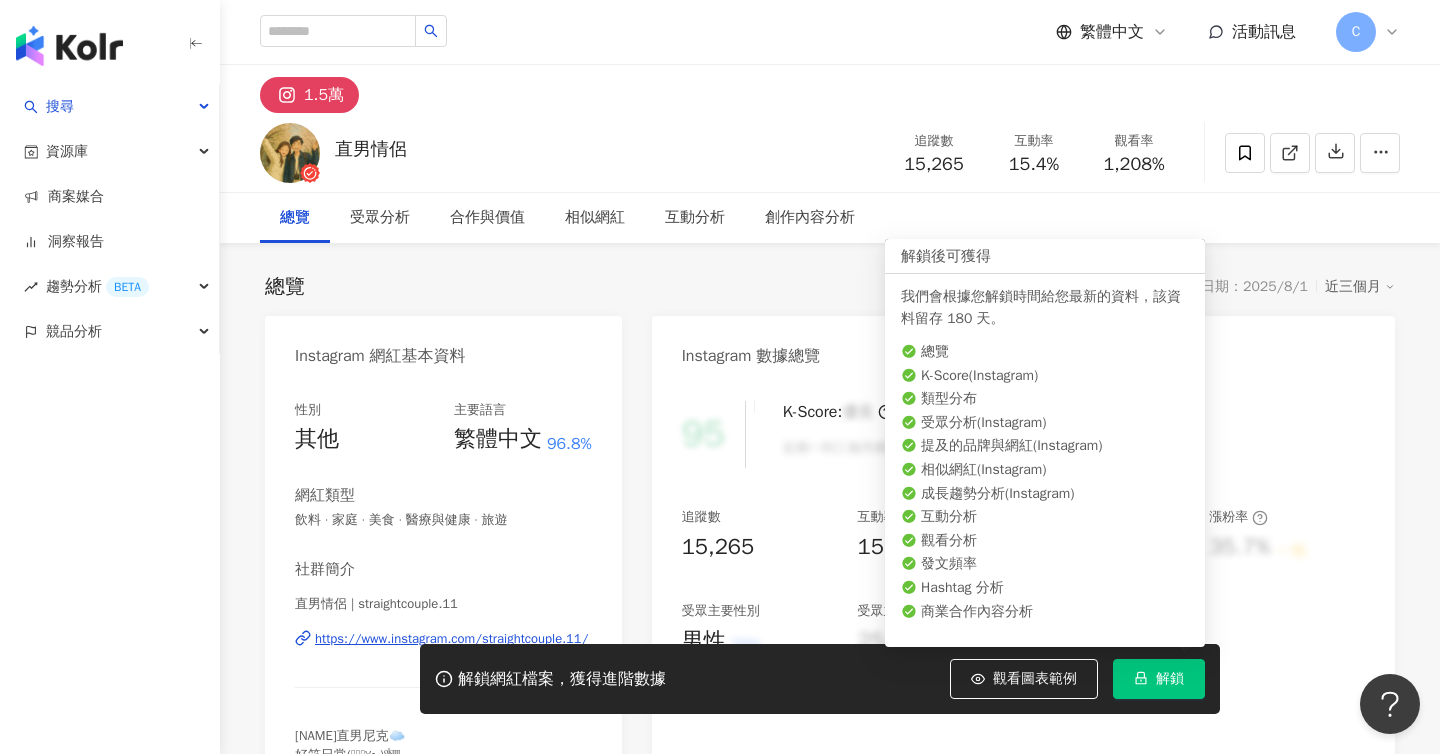 click on "解鎖" at bounding box center (1159, 679) 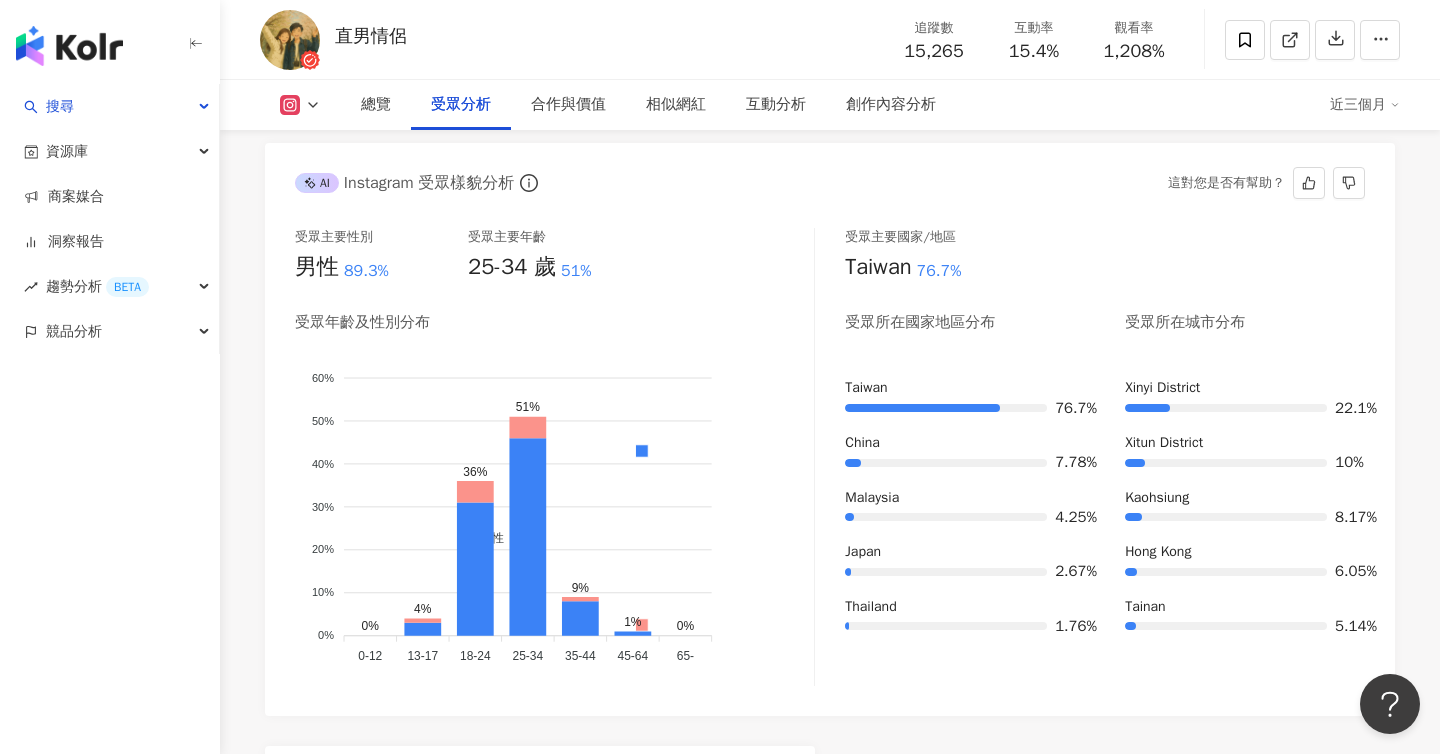 scroll, scrollTop: 1734, scrollLeft: 0, axis: vertical 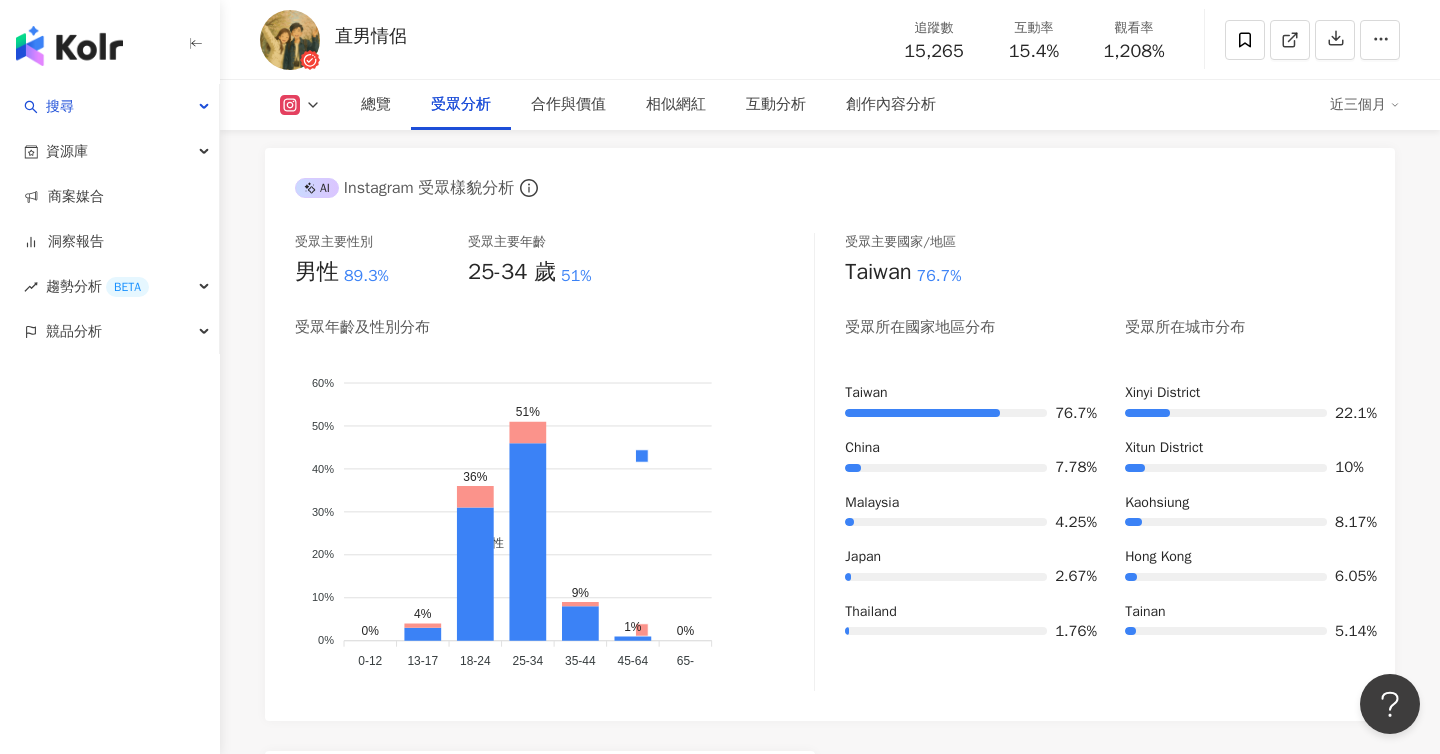 click at bounding box center (290, 40) 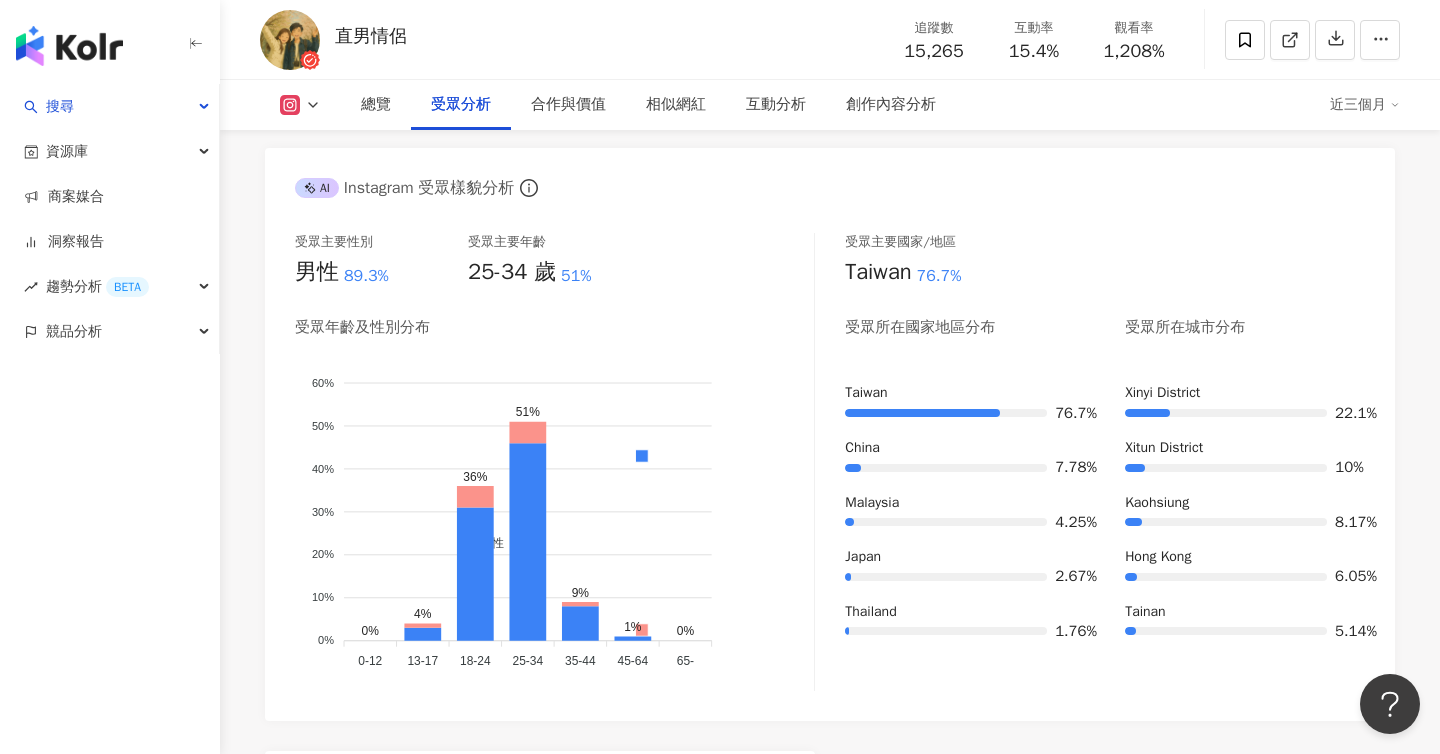 click at bounding box center [69, 46] 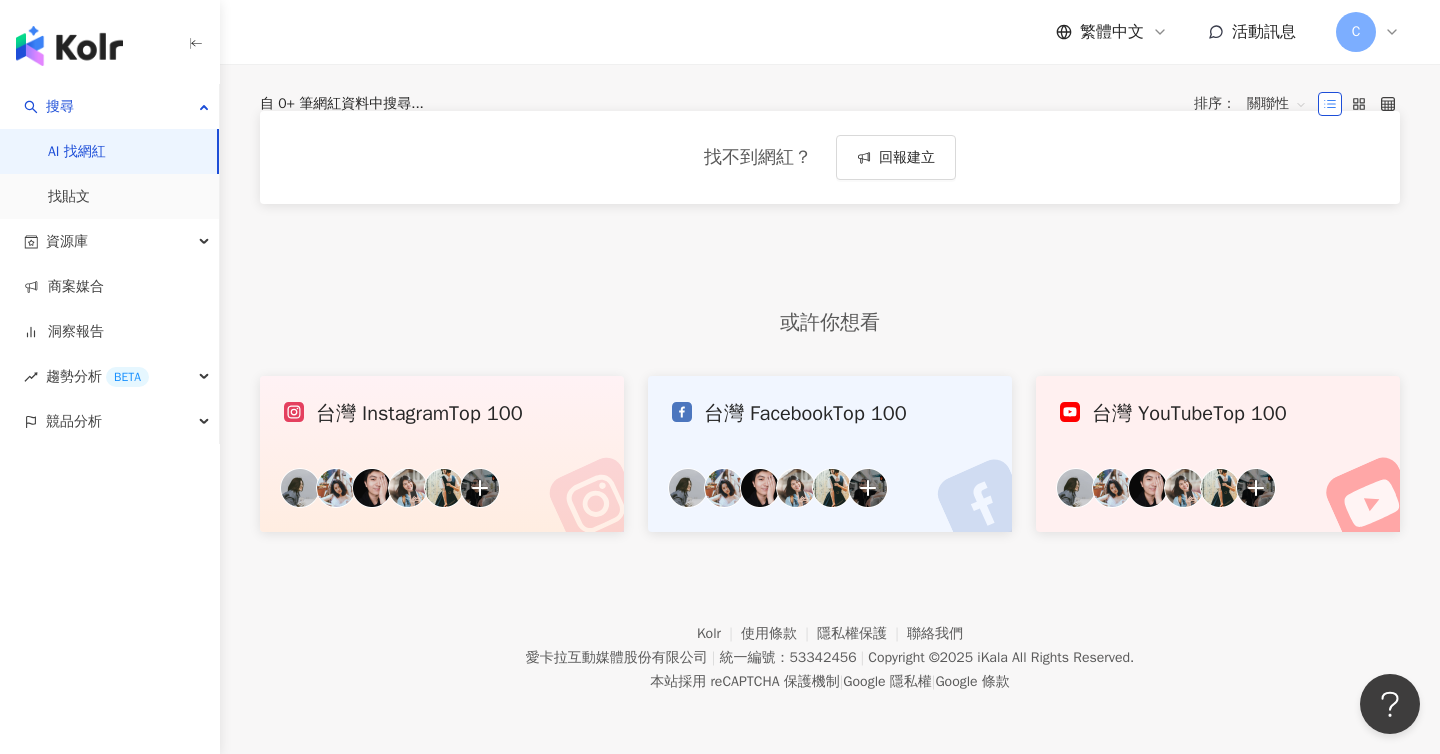 scroll, scrollTop: 0, scrollLeft: 0, axis: both 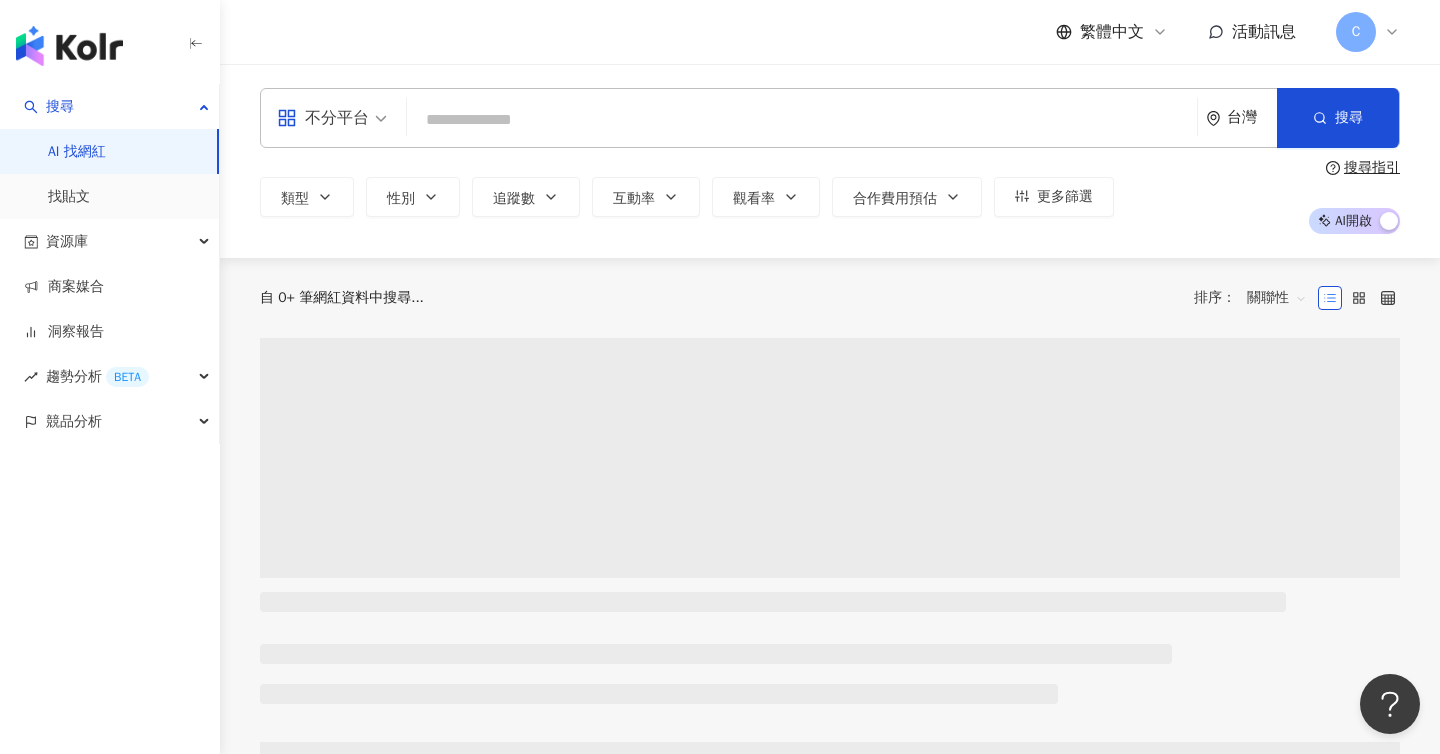 click at bounding box center (802, 120) 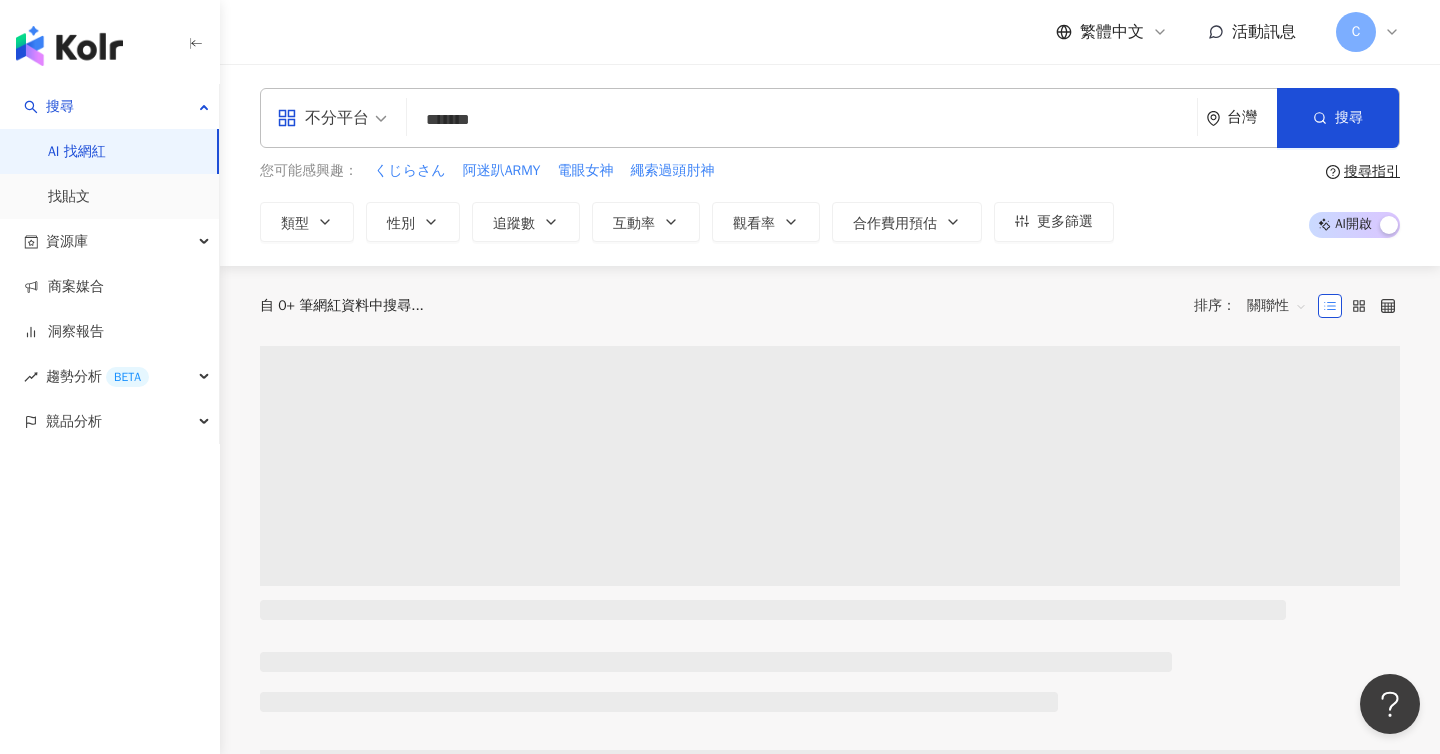 click on "不分平台" at bounding box center (323, 118) 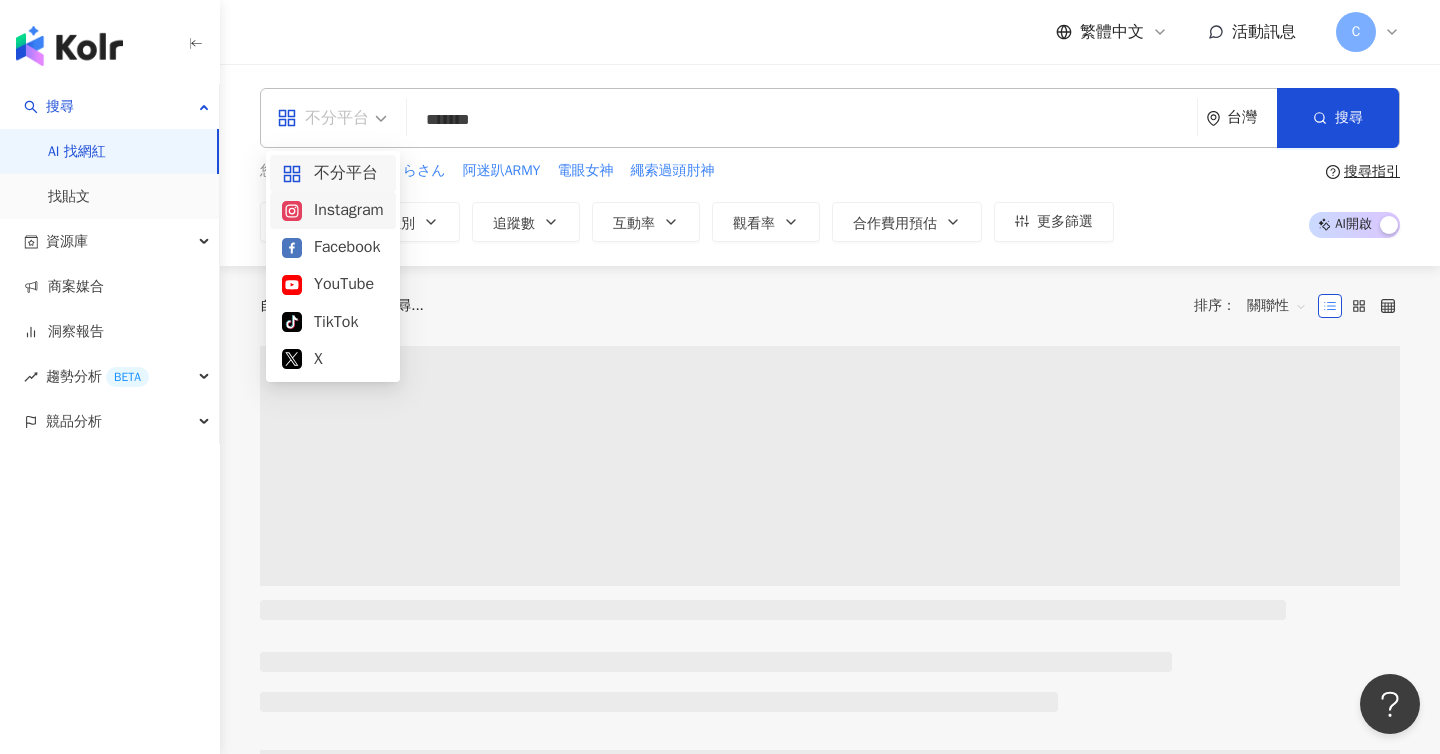 click on "Instagram" at bounding box center [333, 210] 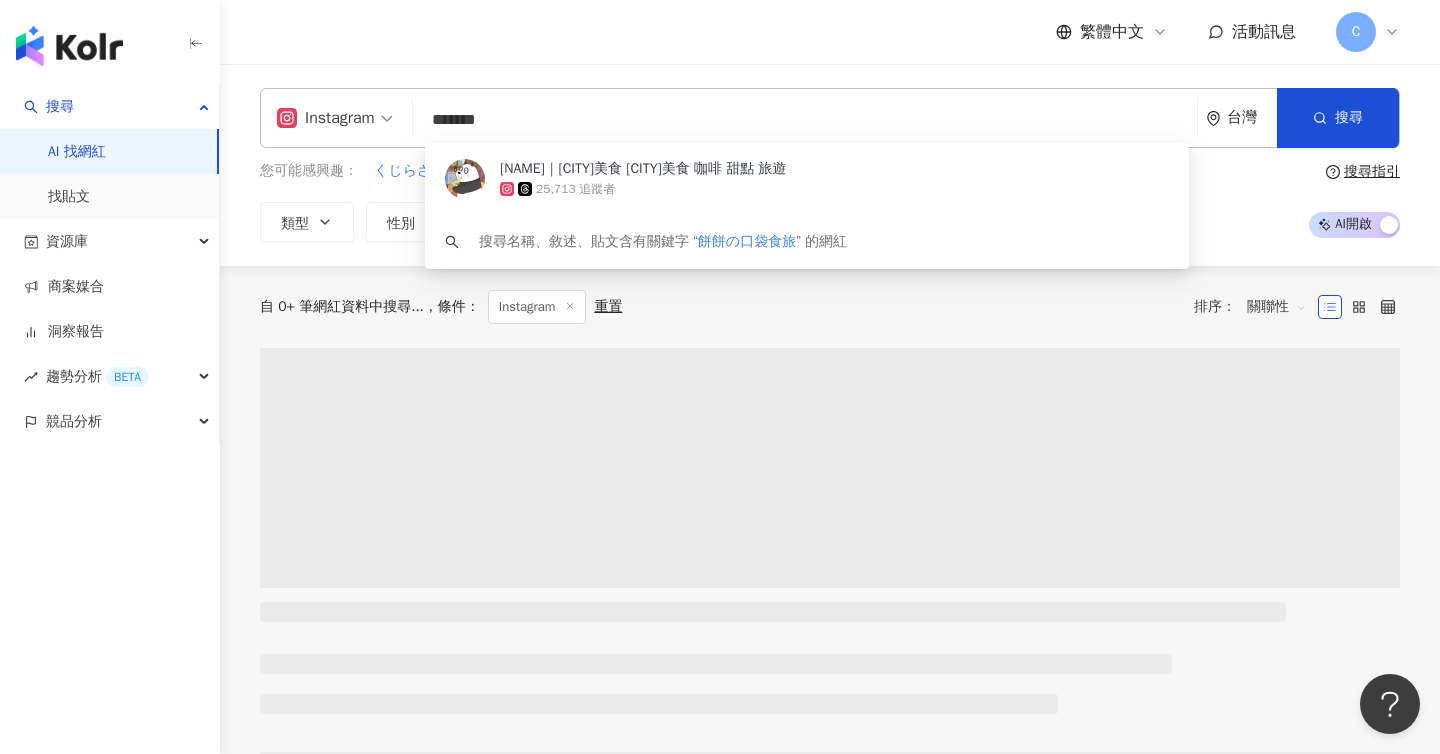 click on "*******" at bounding box center [805, 120] 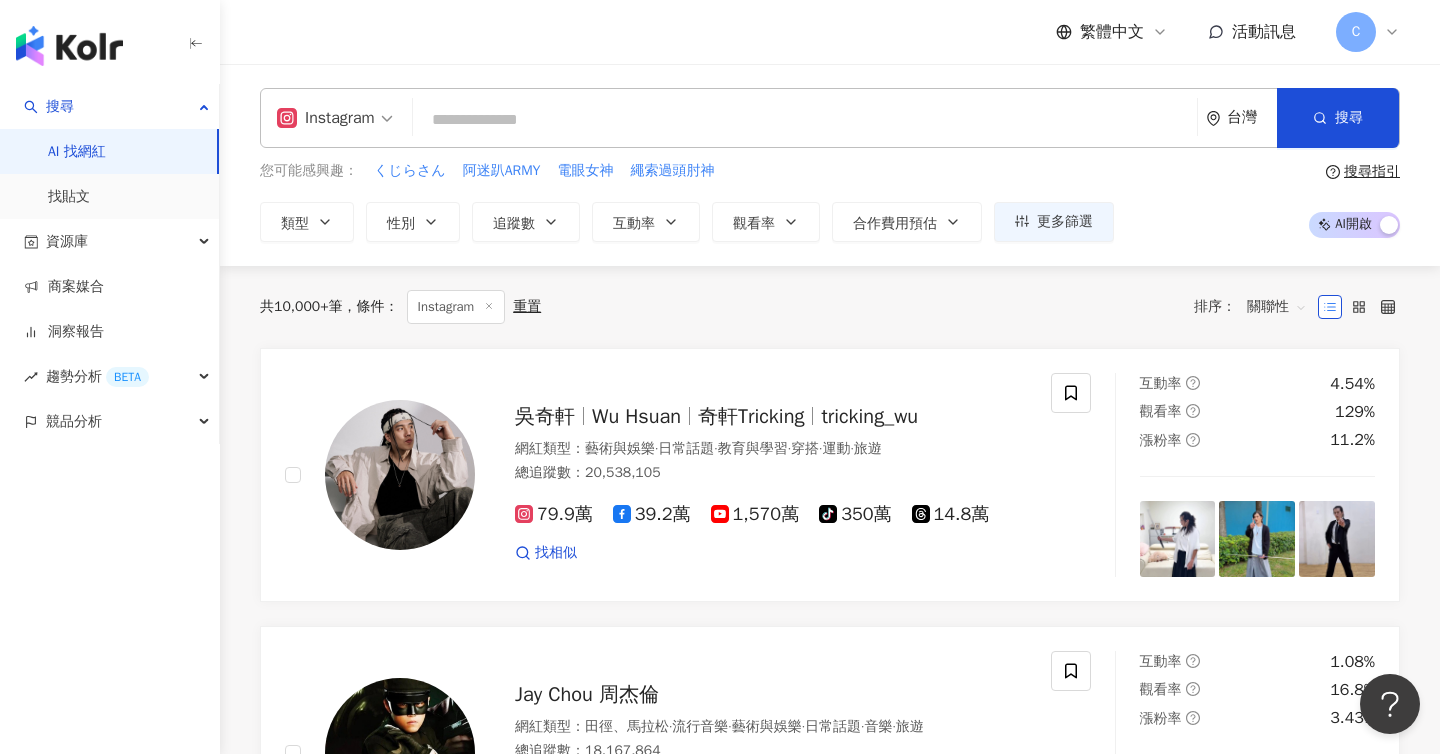 click at bounding box center (805, 120) 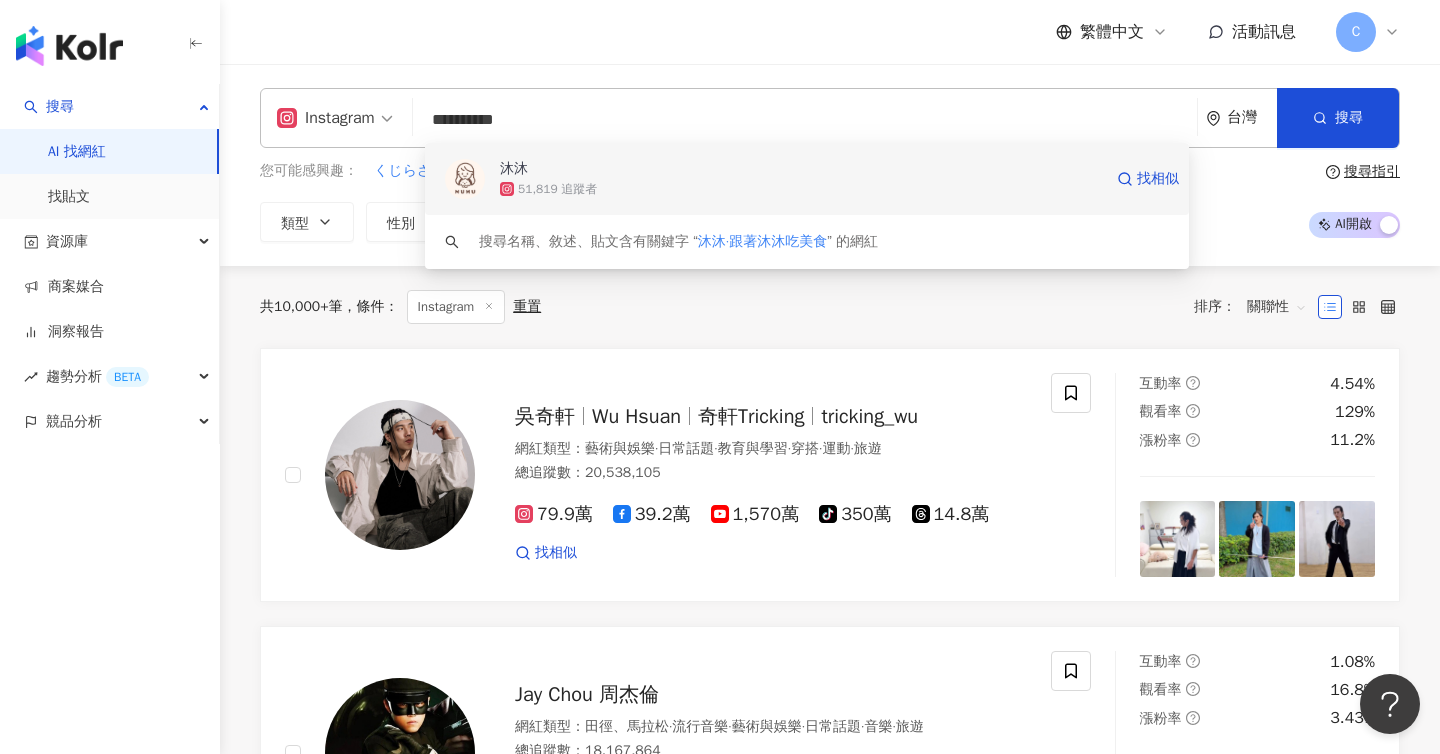 click on "51,819   追蹤者" at bounding box center [801, 189] 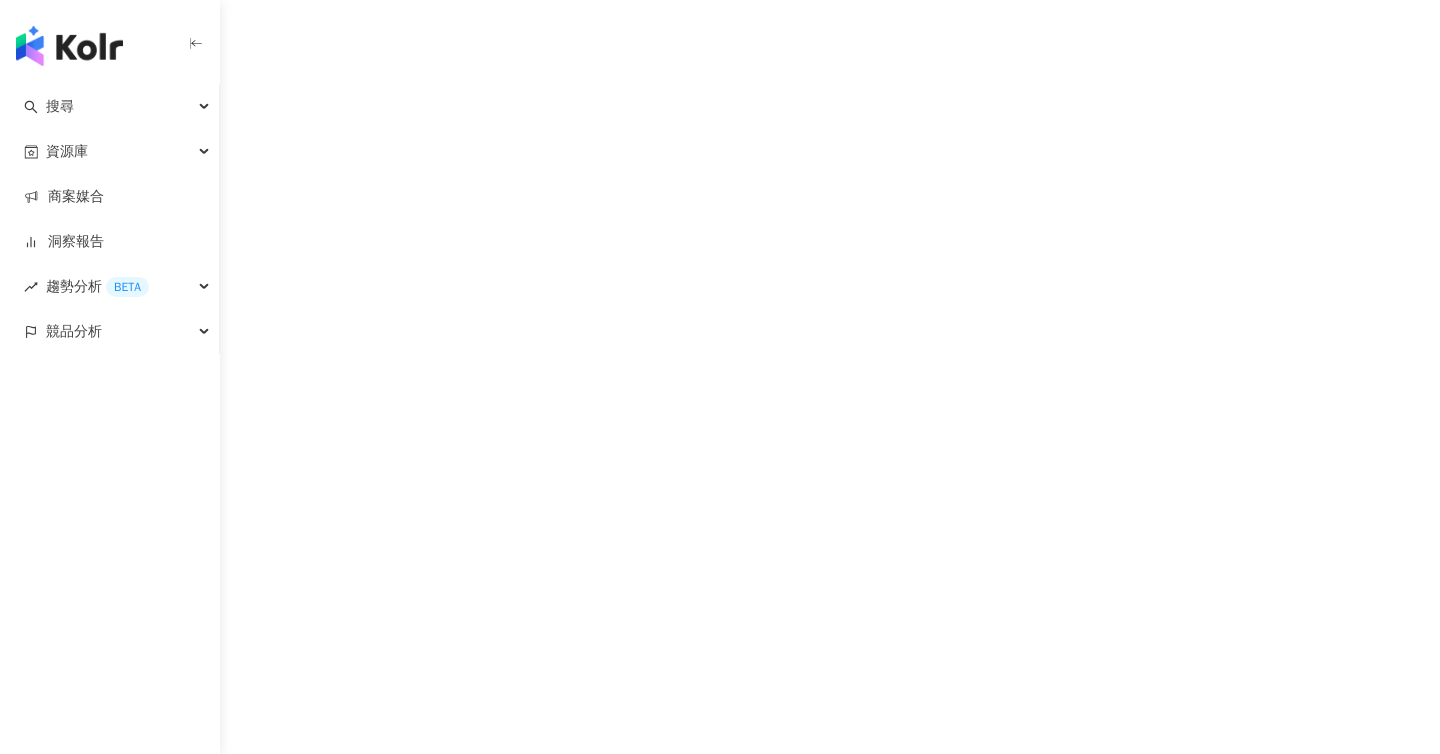 scroll, scrollTop: 0, scrollLeft: 0, axis: both 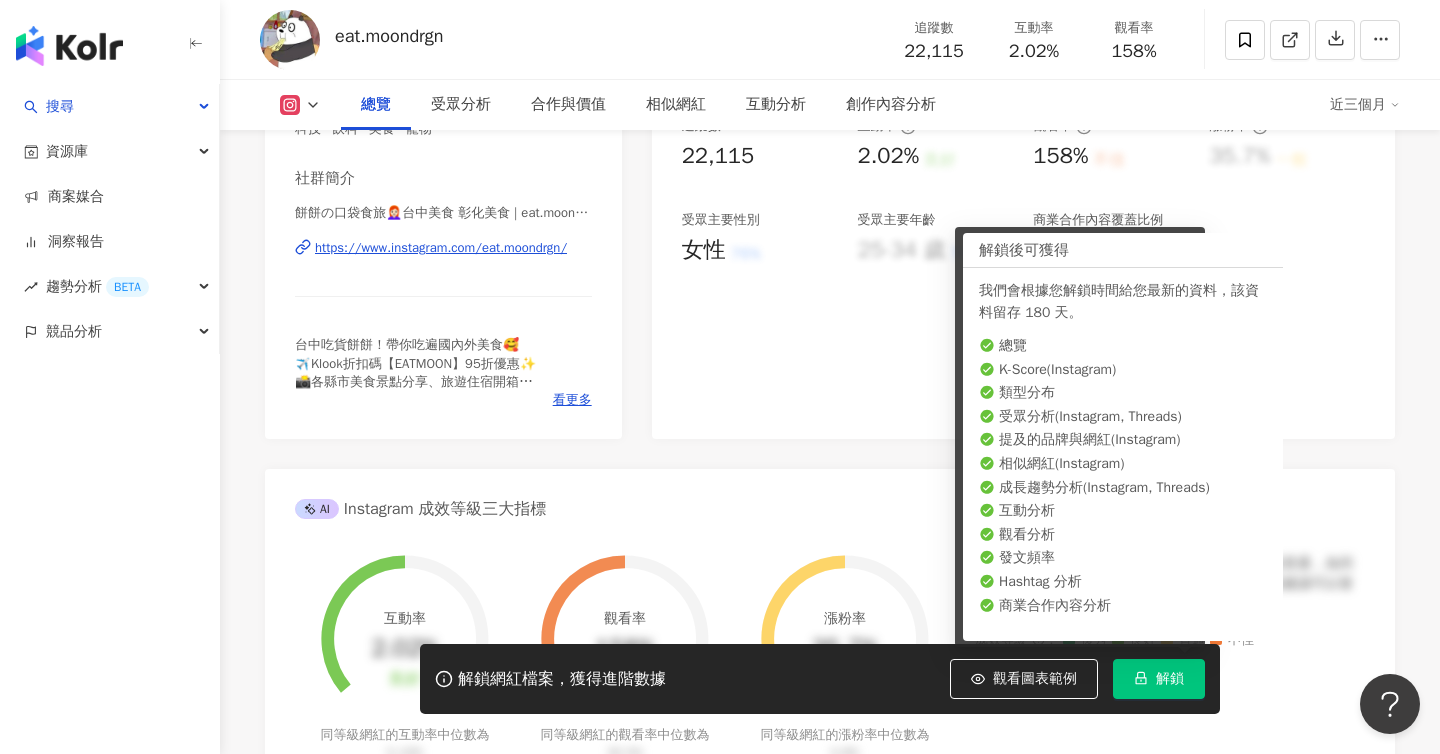 click 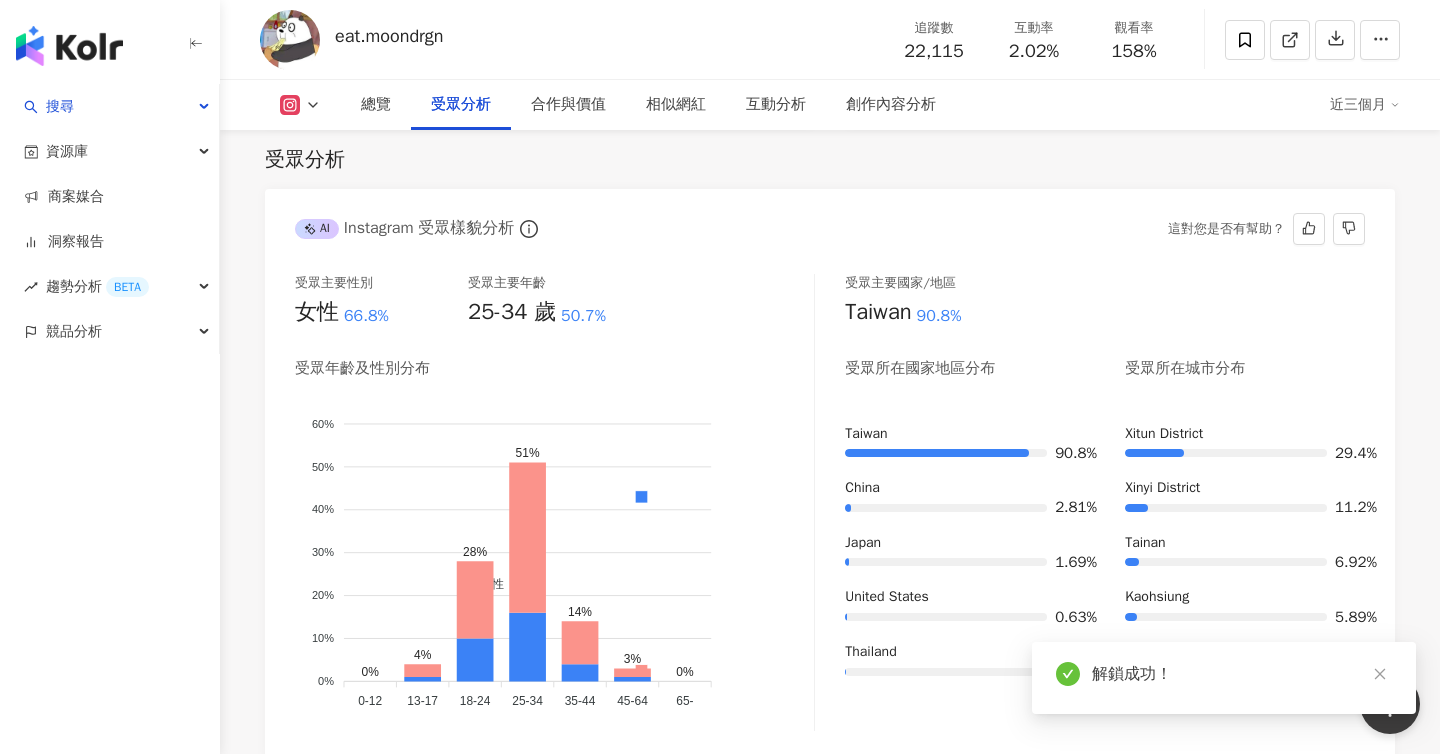 scroll, scrollTop: 1811, scrollLeft: 0, axis: vertical 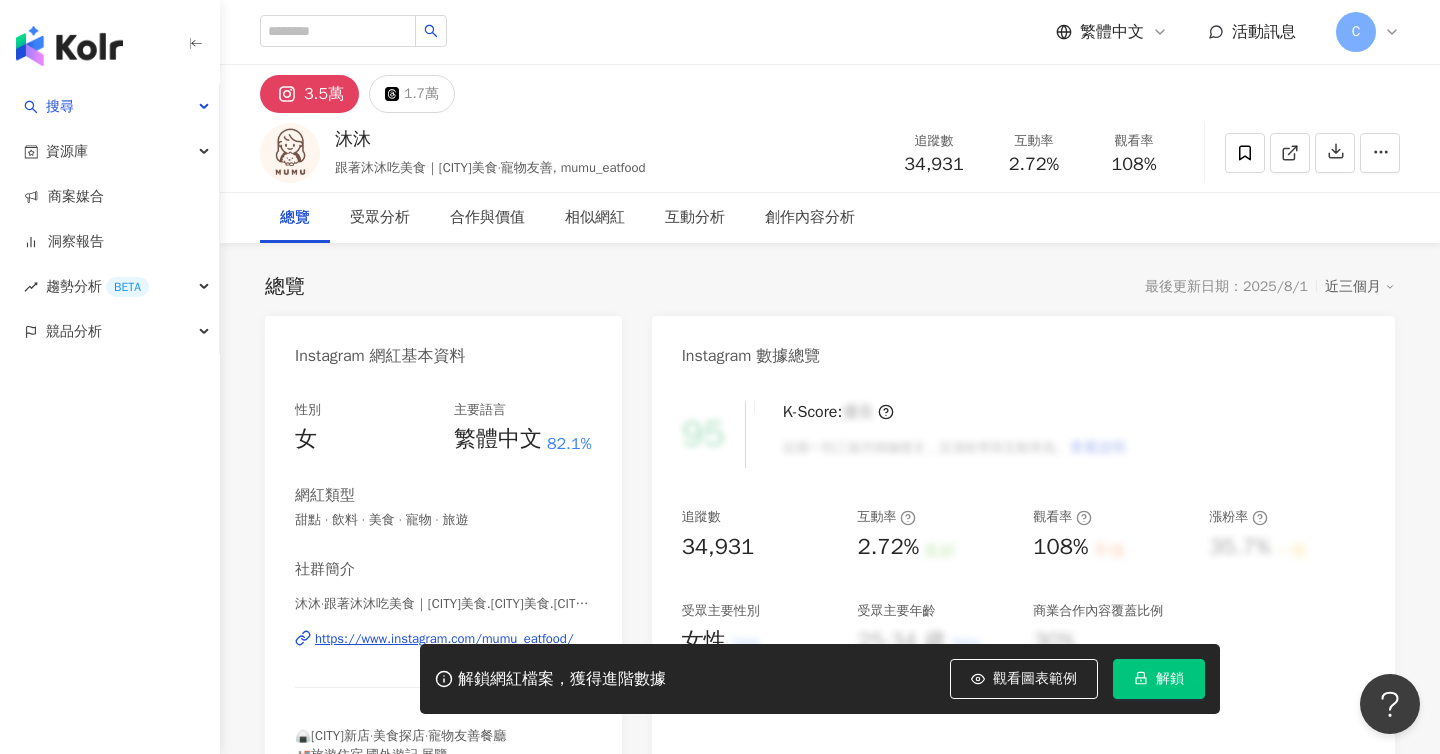 click 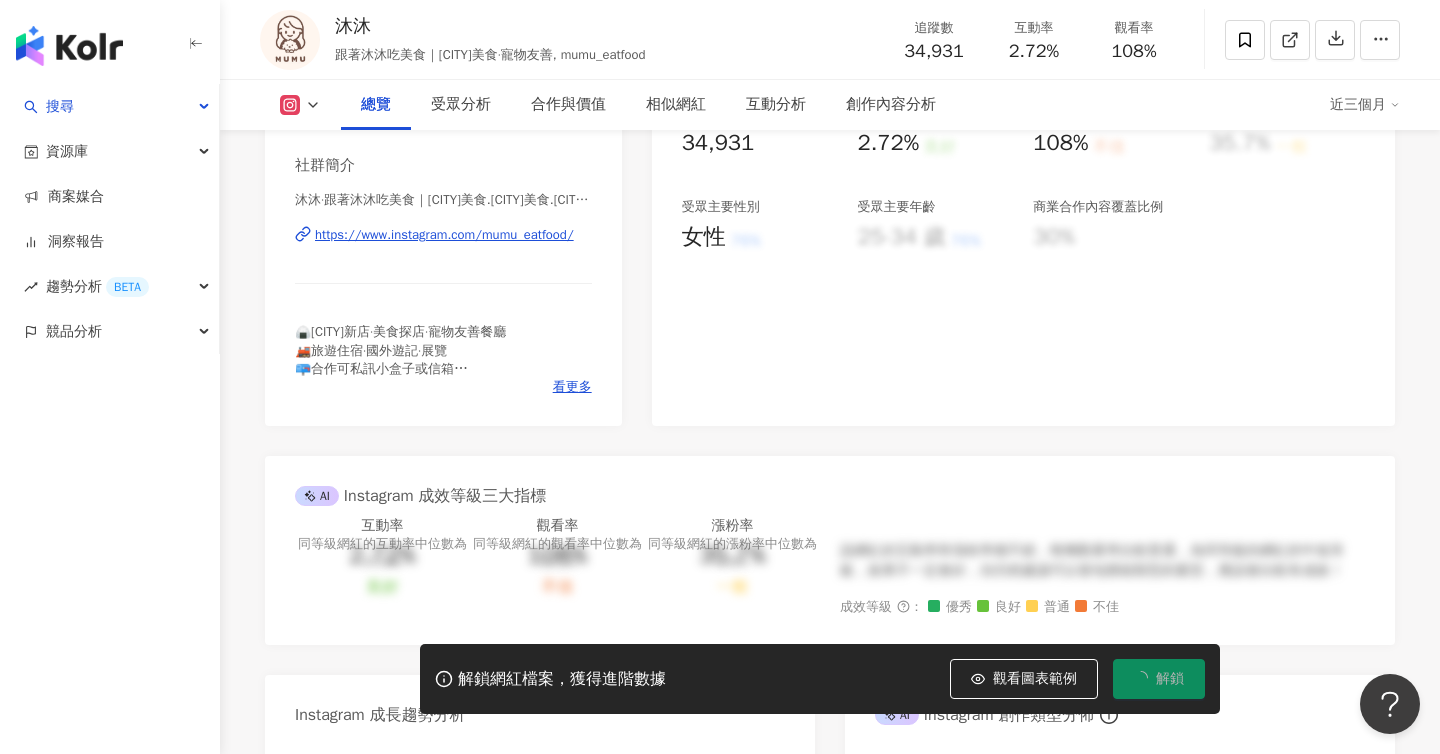 scroll, scrollTop: 408, scrollLeft: 0, axis: vertical 